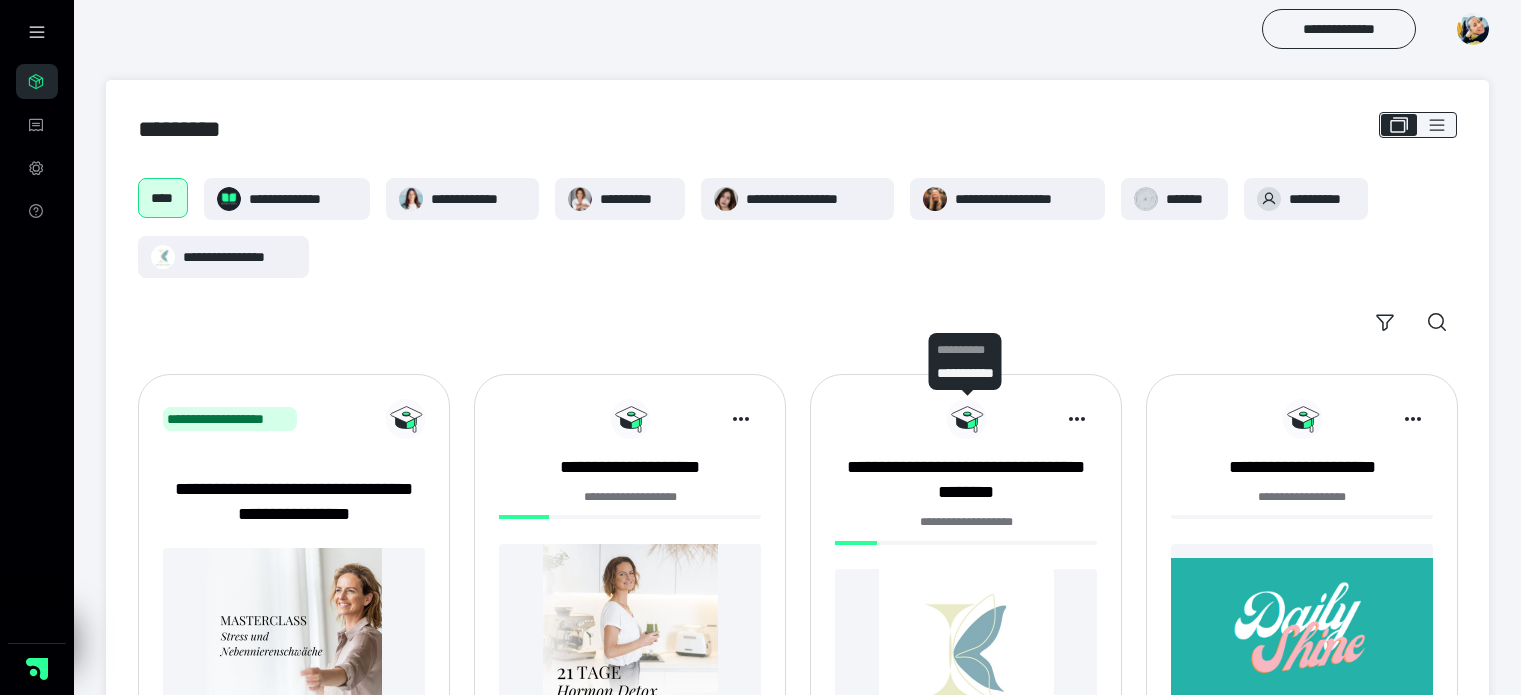 scroll, scrollTop: 0, scrollLeft: 0, axis: both 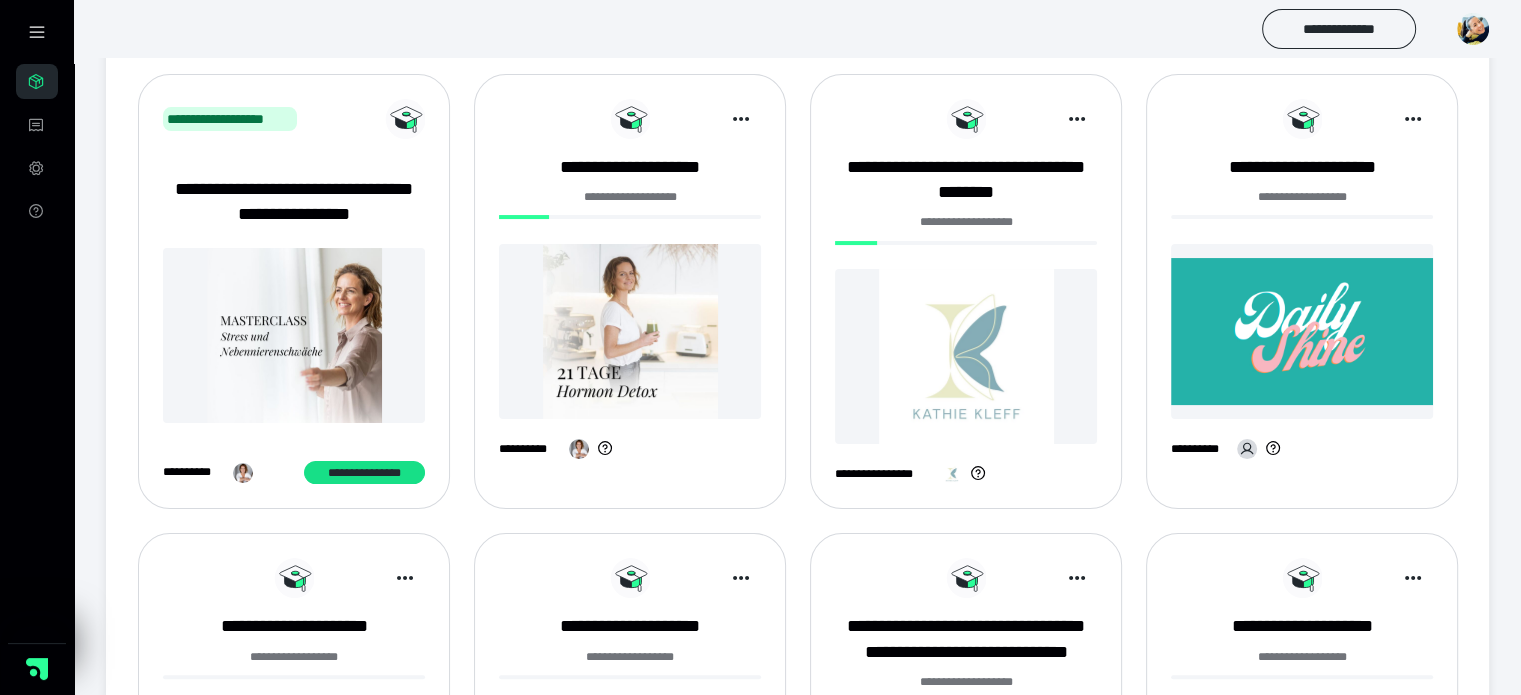 click at bounding box center [630, 331] 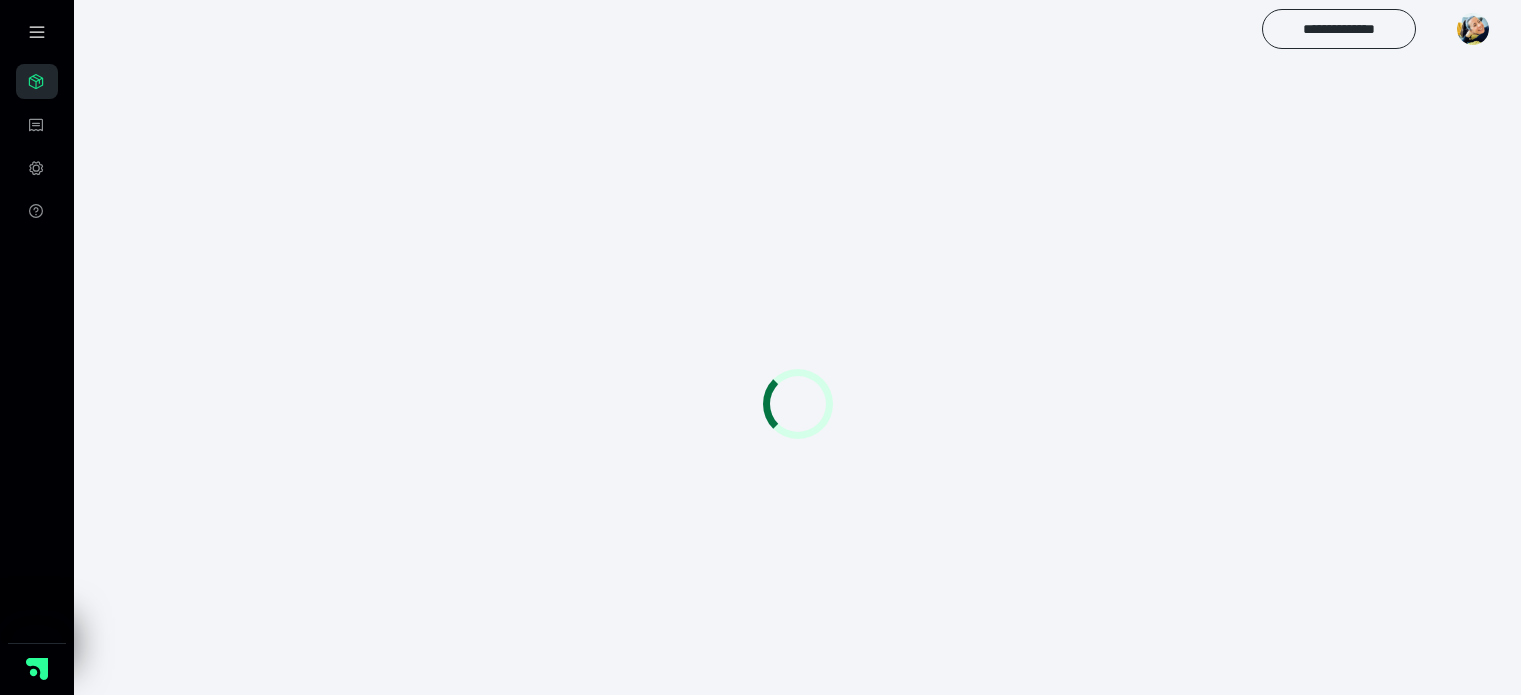 scroll, scrollTop: 0, scrollLeft: 0, axis: both 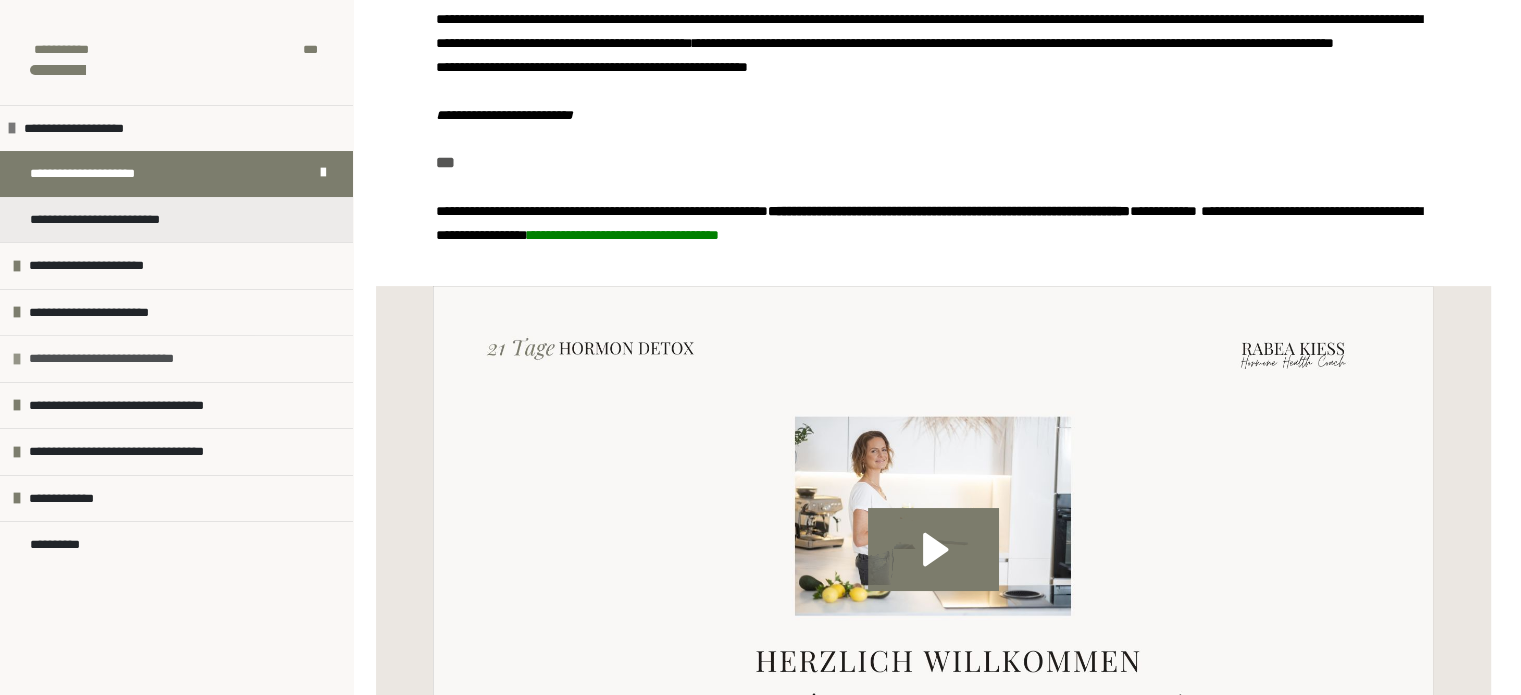 click at bounding box center (17, 359) 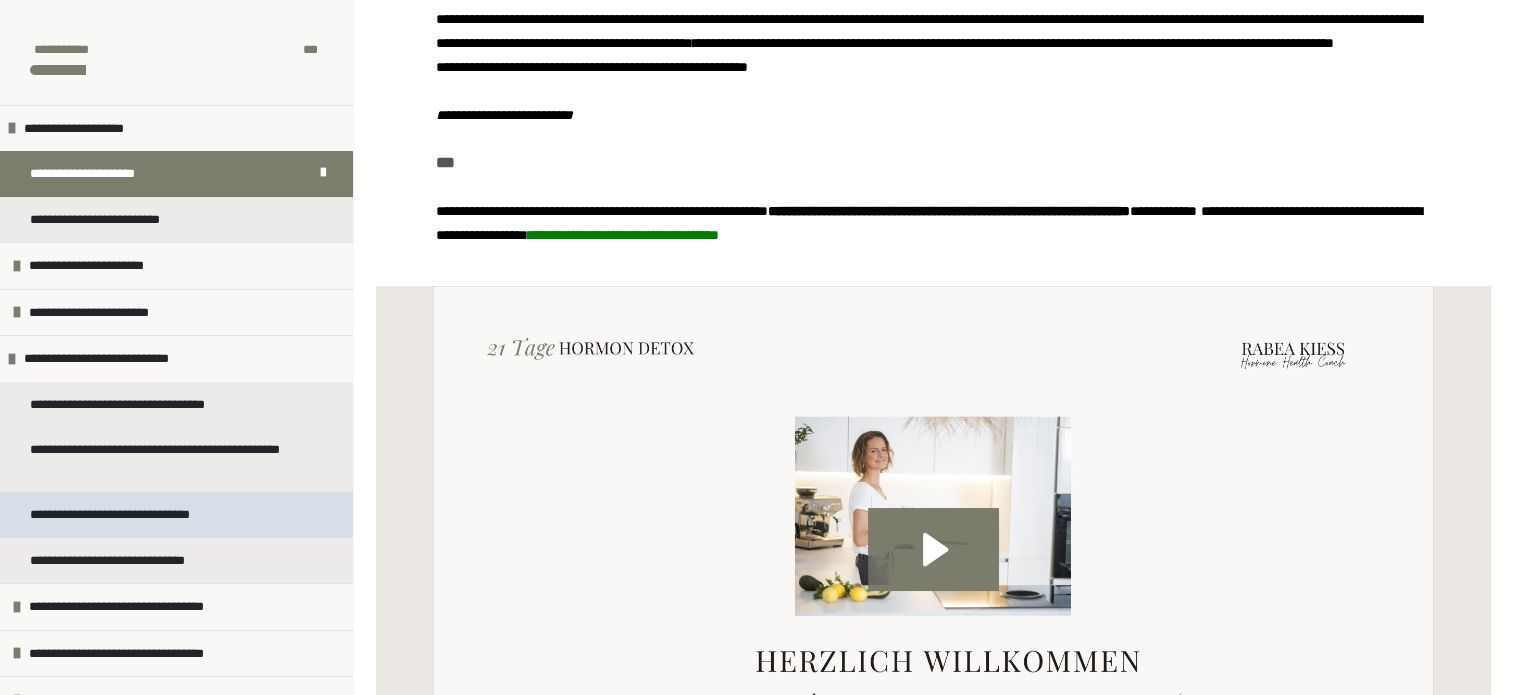 scroll, scrollTop: 67, scrollLeft: 0, axis: vertical 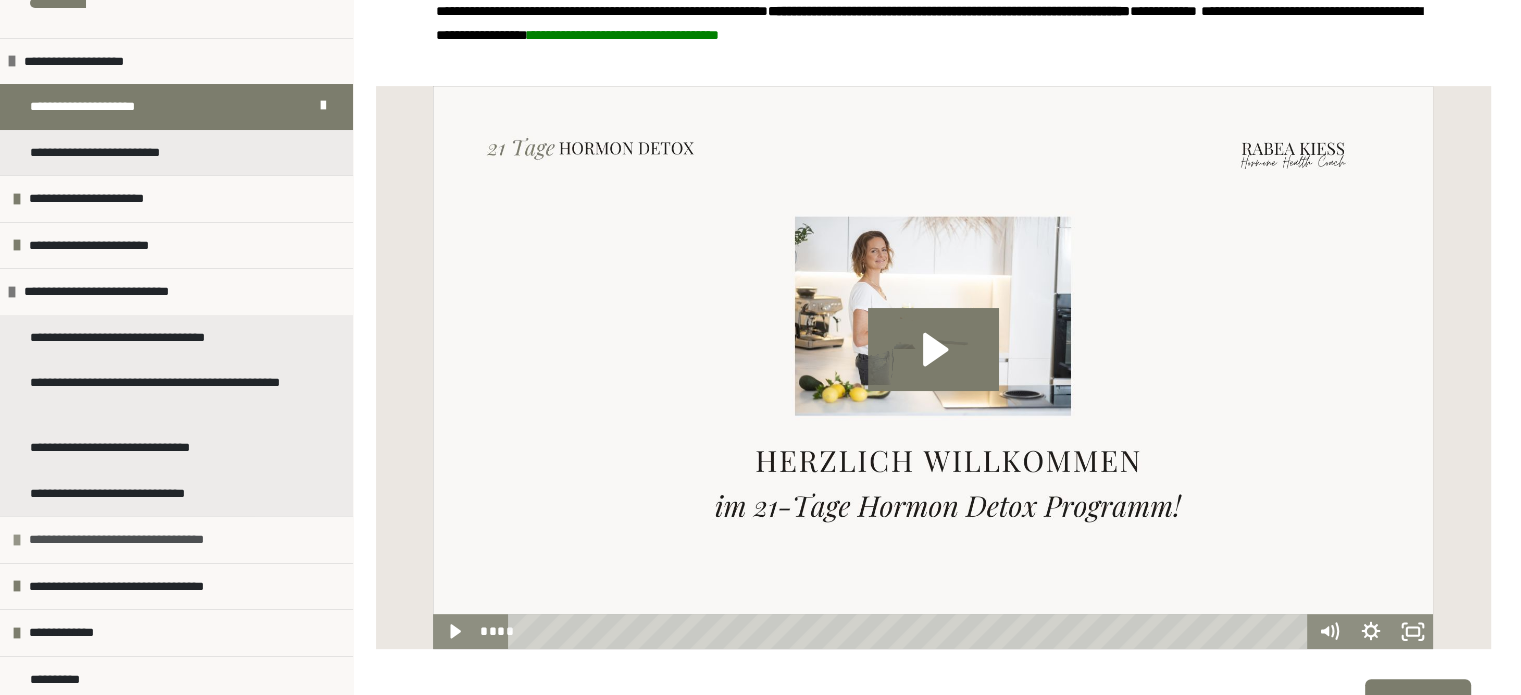click on "**********" at bounding box center [176, 539] 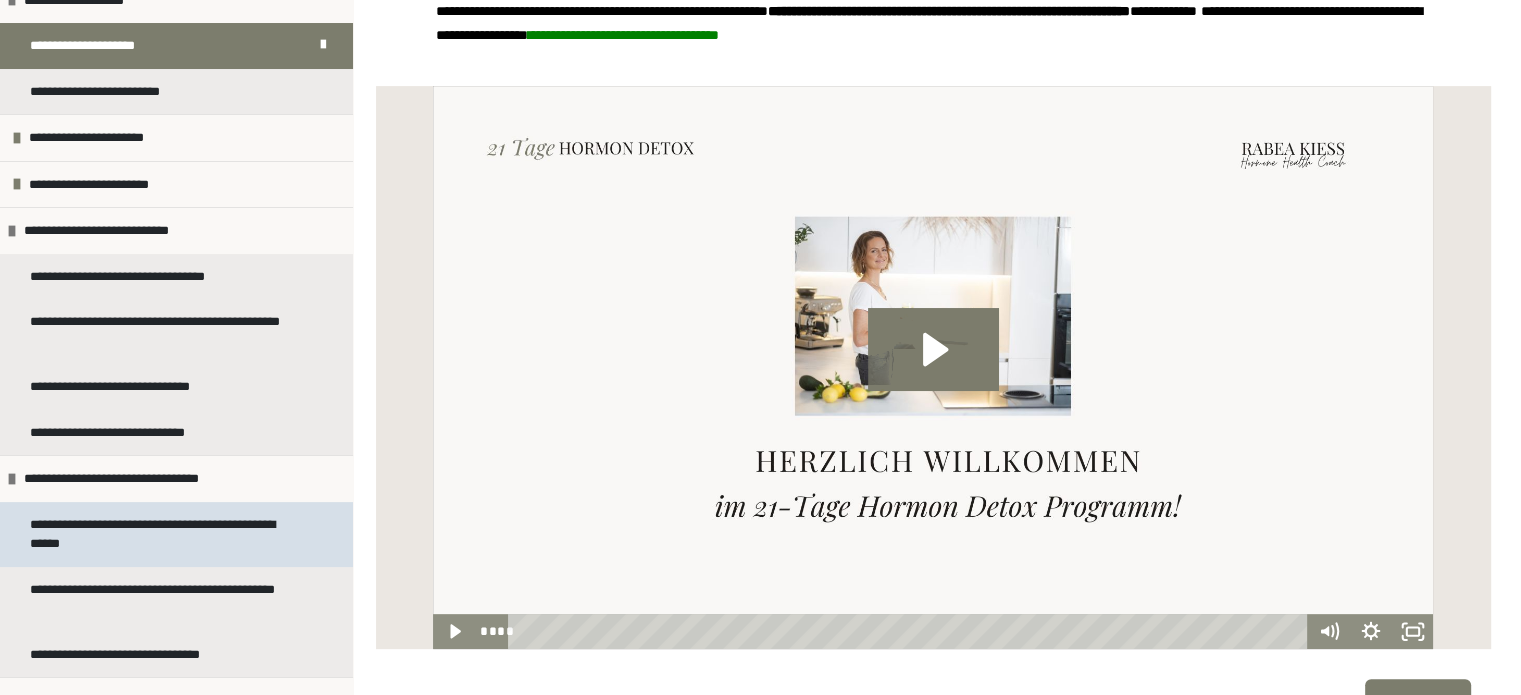 scroll, scrollTop: 243, scrollLeft: 0, axis: vertical 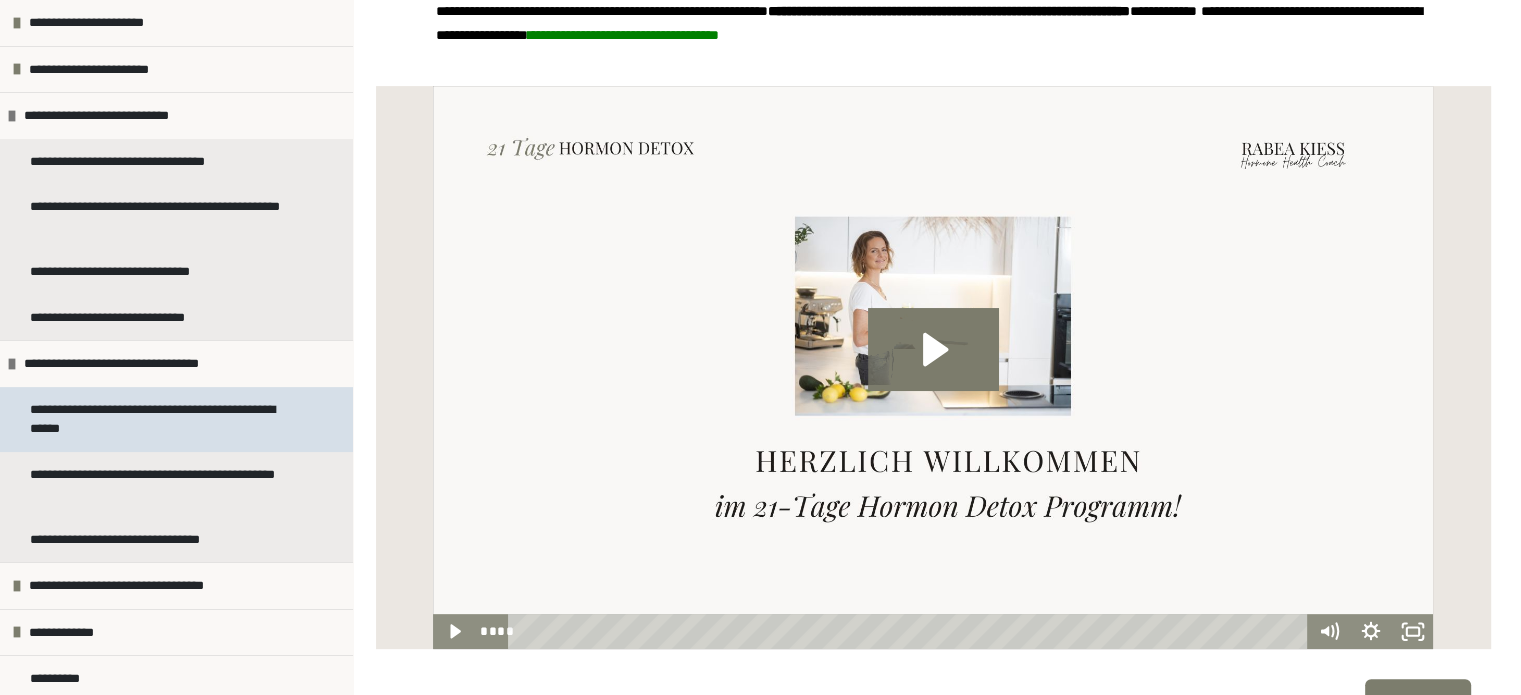 click on "**********" at bounding box center [161, 419] 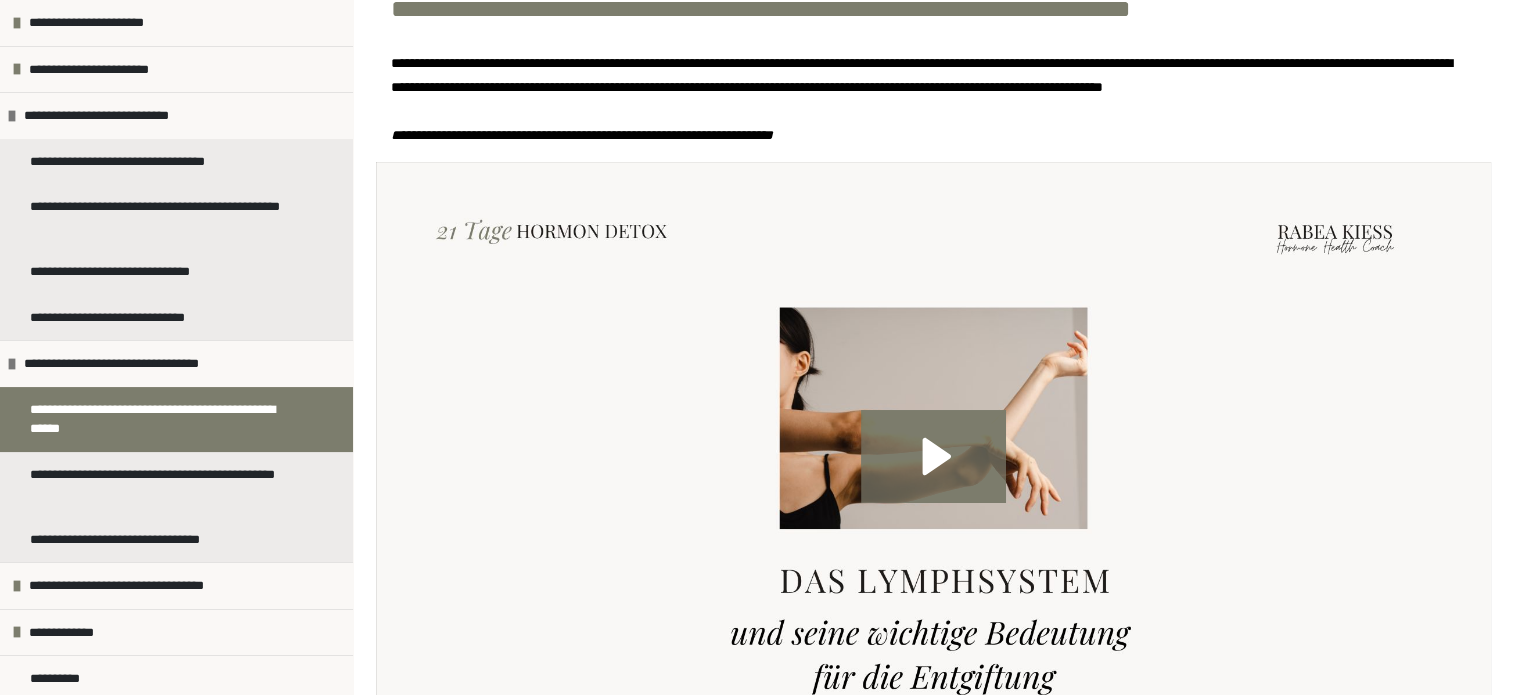 scroll, scrollTop: 388, scrollLeft: 0, axis: vertical 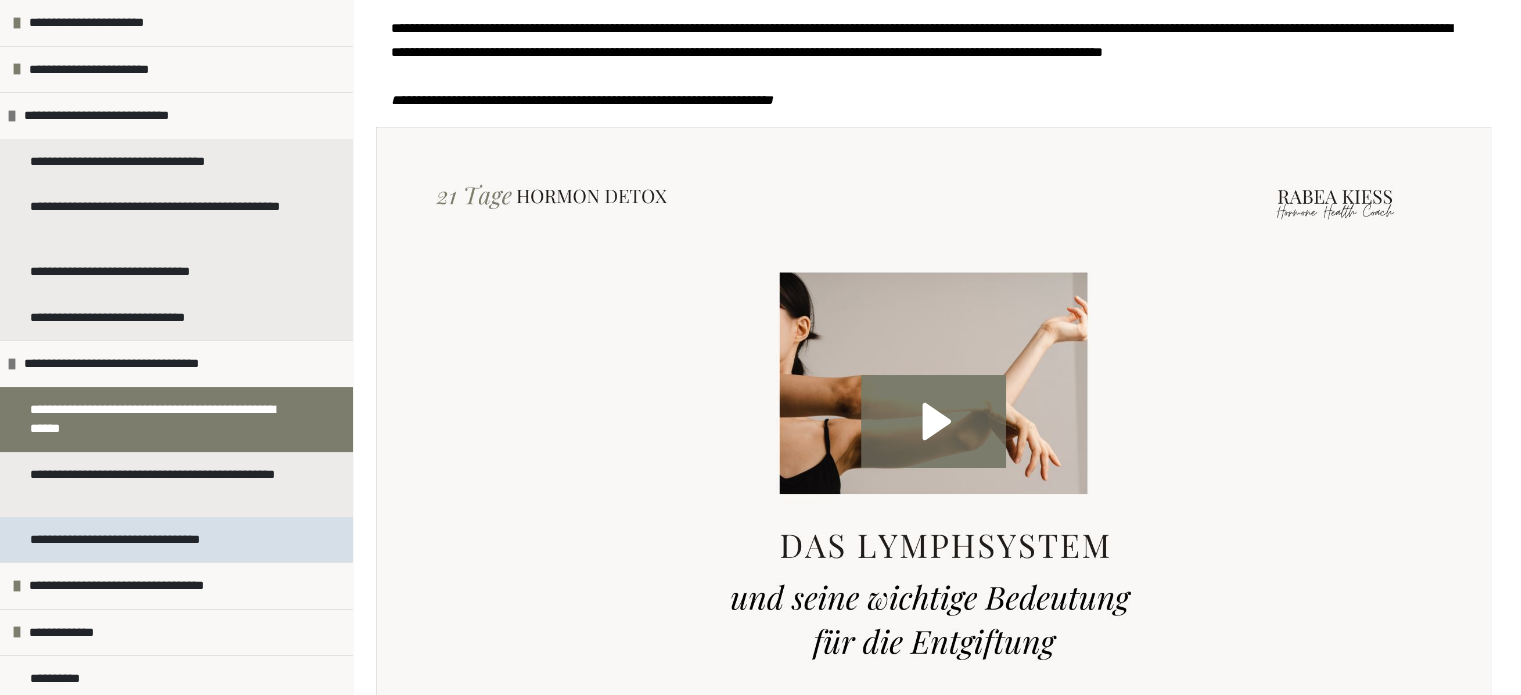click on "**********" at bounding box center [136, 540] 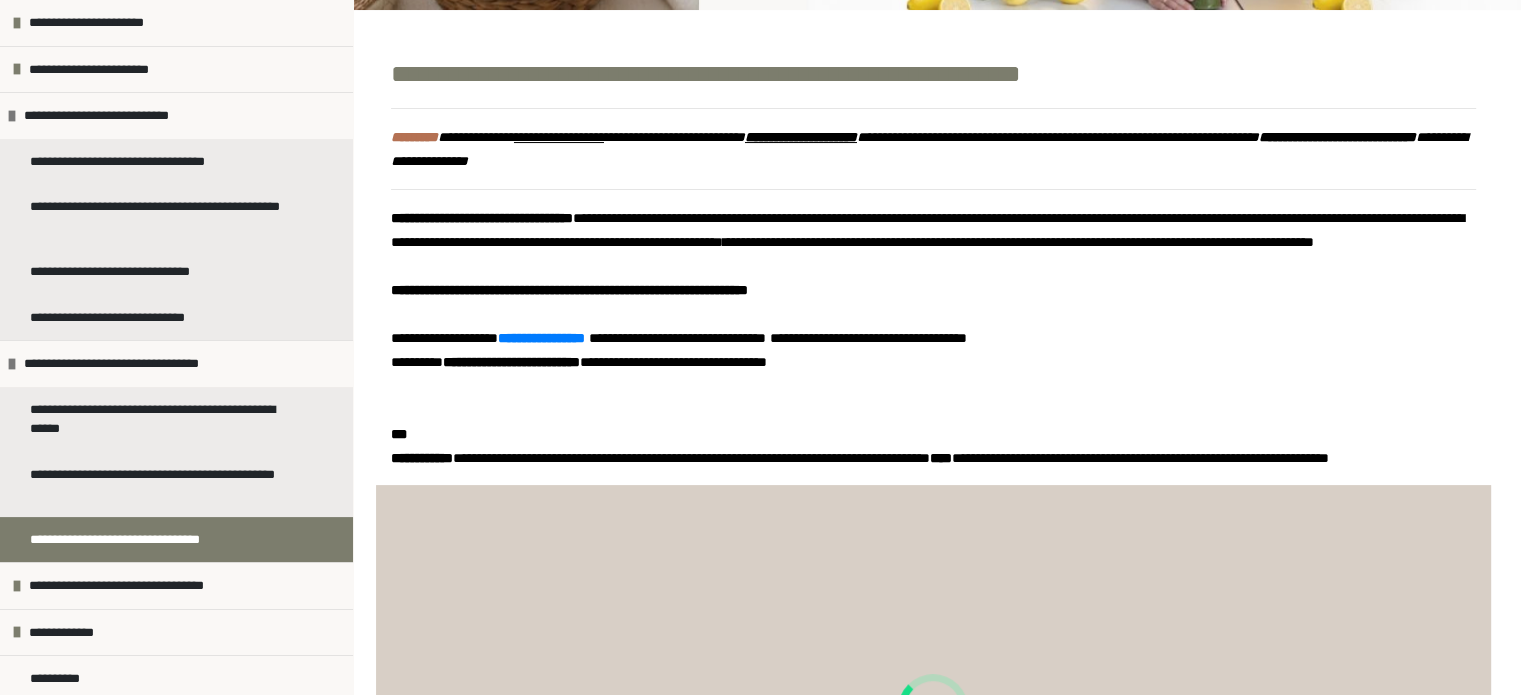 scroll, scrollTop: 763, scrollLeft: 0, axis: vertical 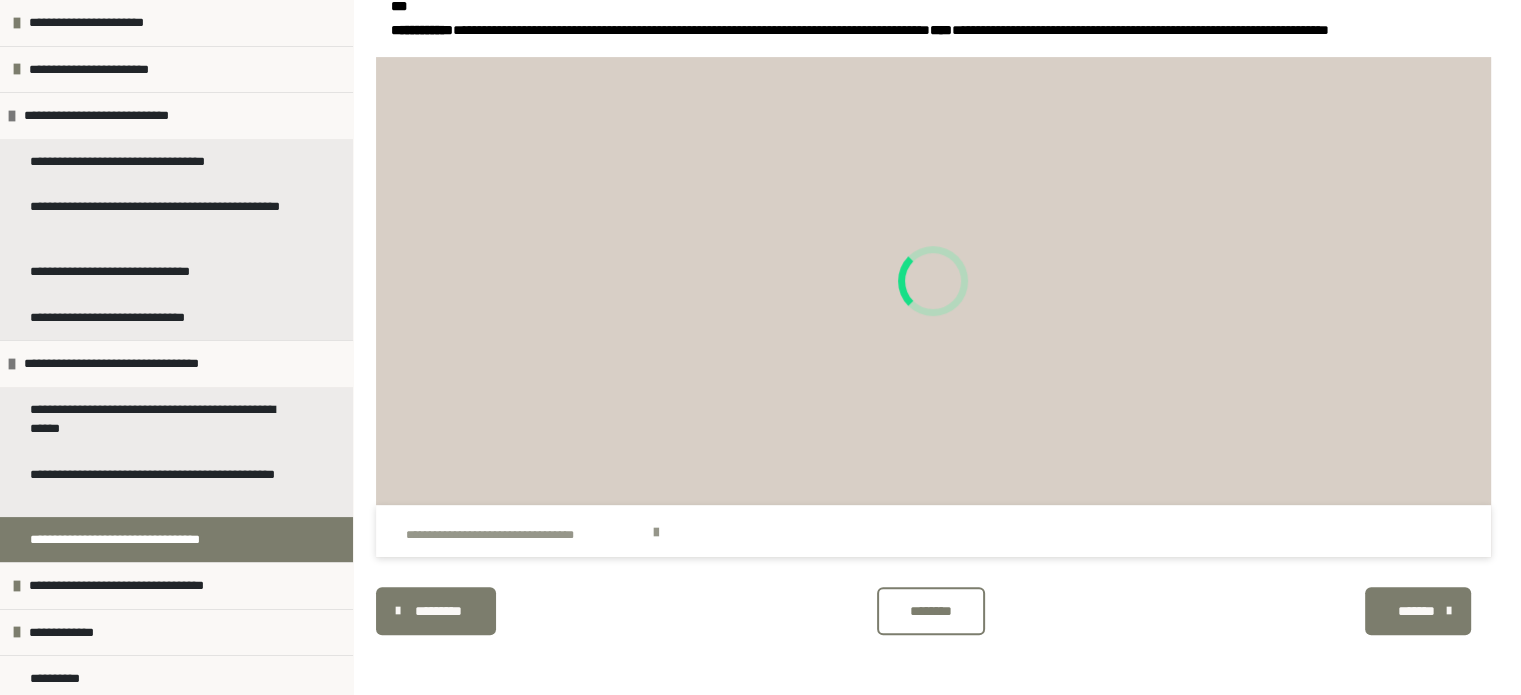 click at bounding box center (656, 533) 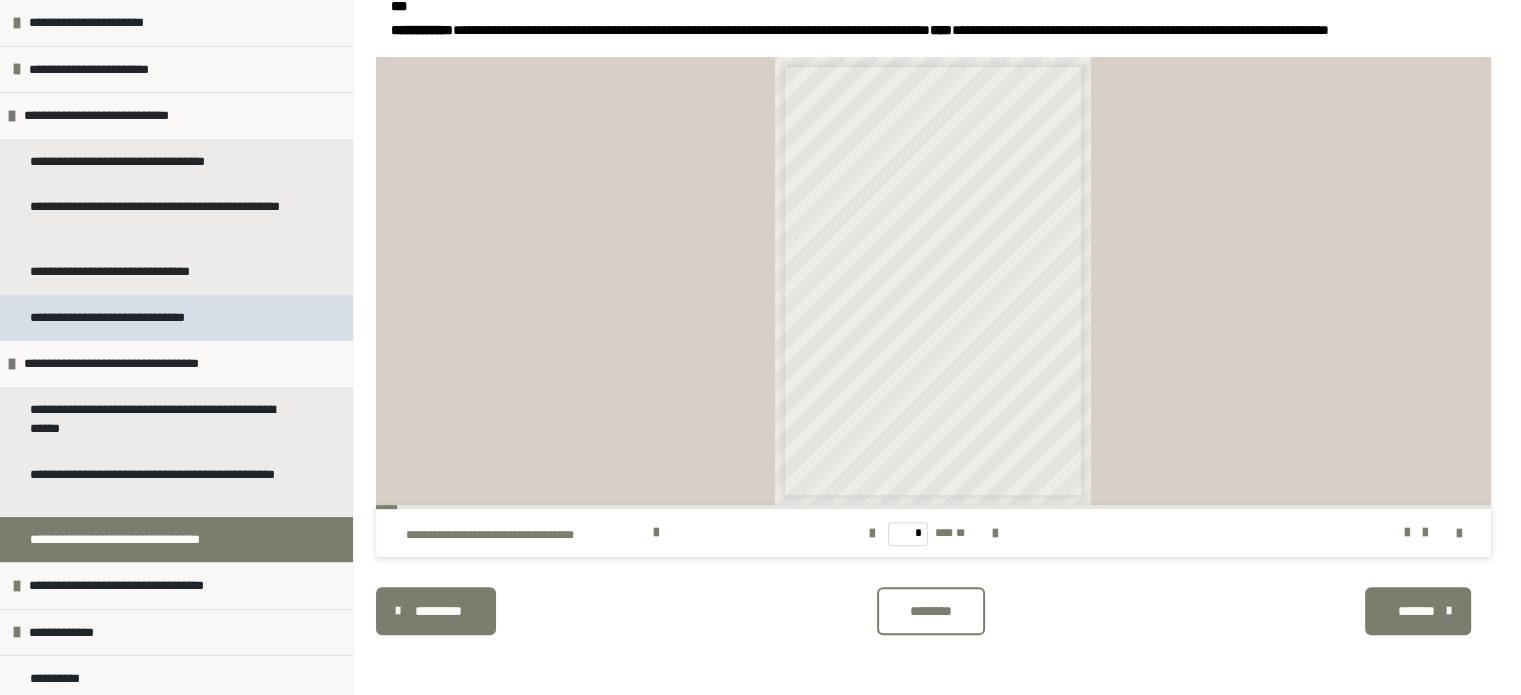 click on "**********" at bounding box center (129, 318) 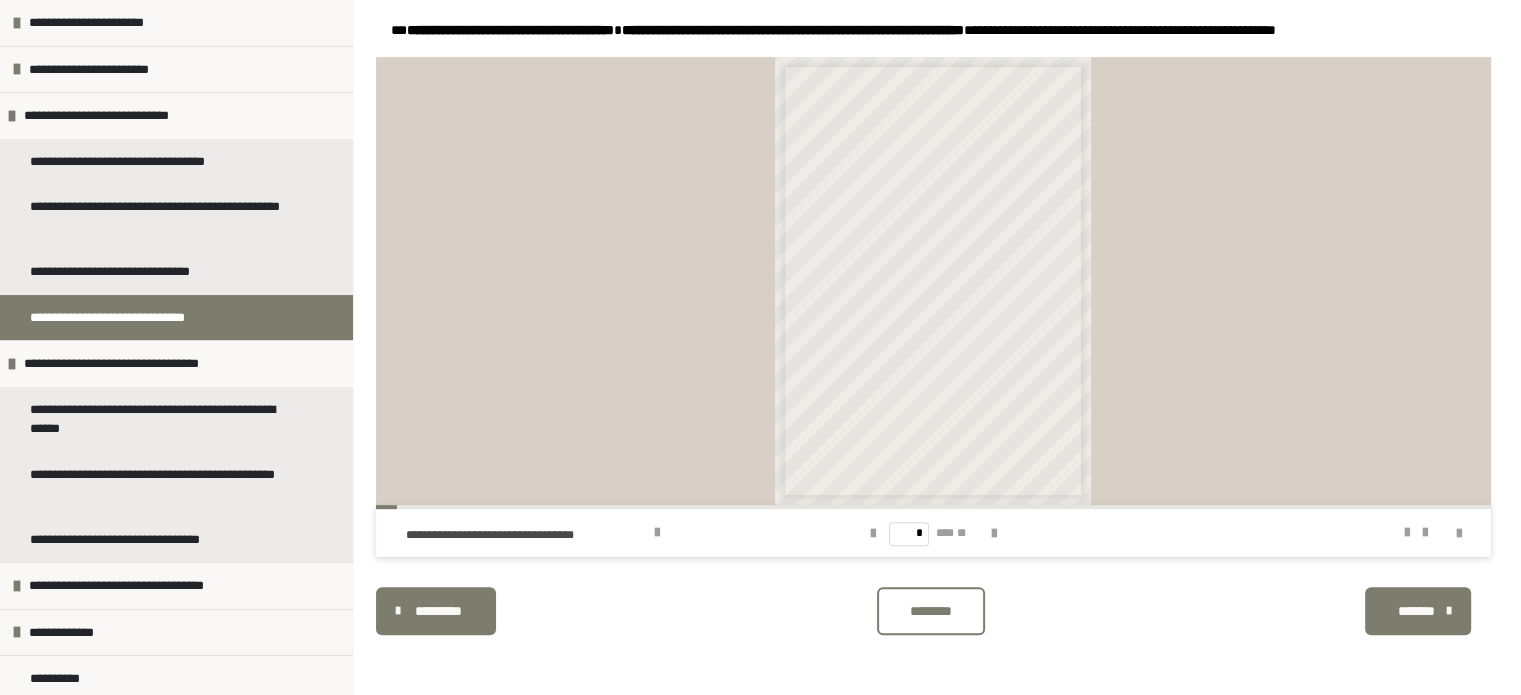 scroll, scrollTop: 667, scrollLeft: 0, axis: vertical 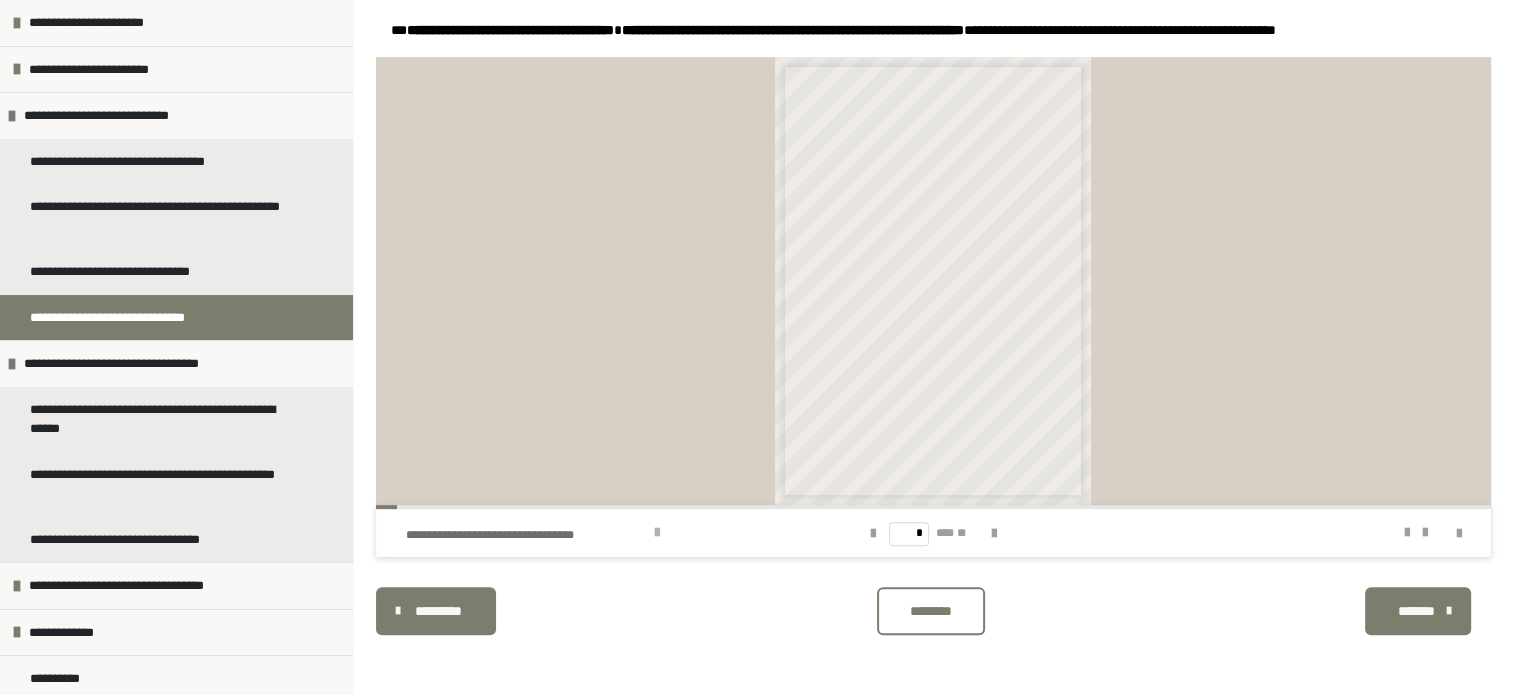click at bounding box center (657, 533) 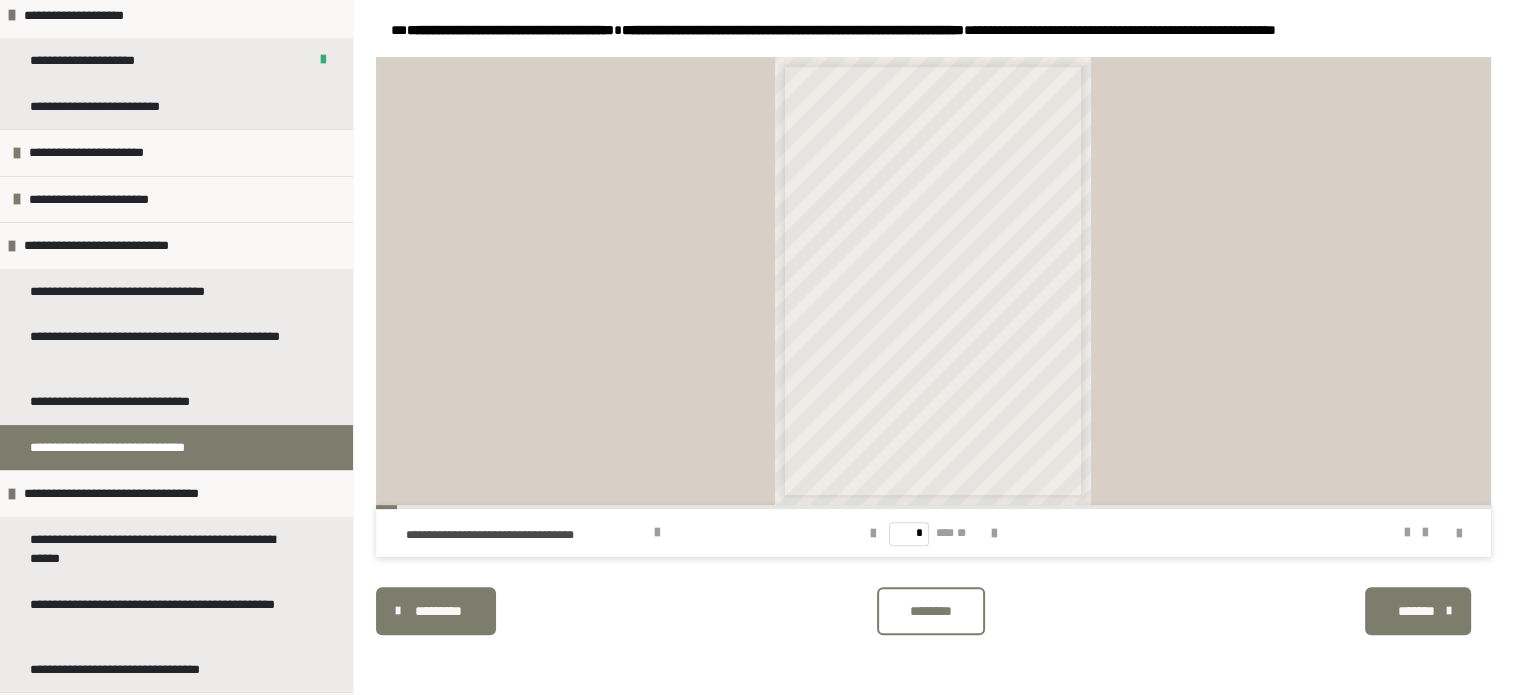 scroll, scrollTop: 43, scrollLeft: 0, axis: vertical 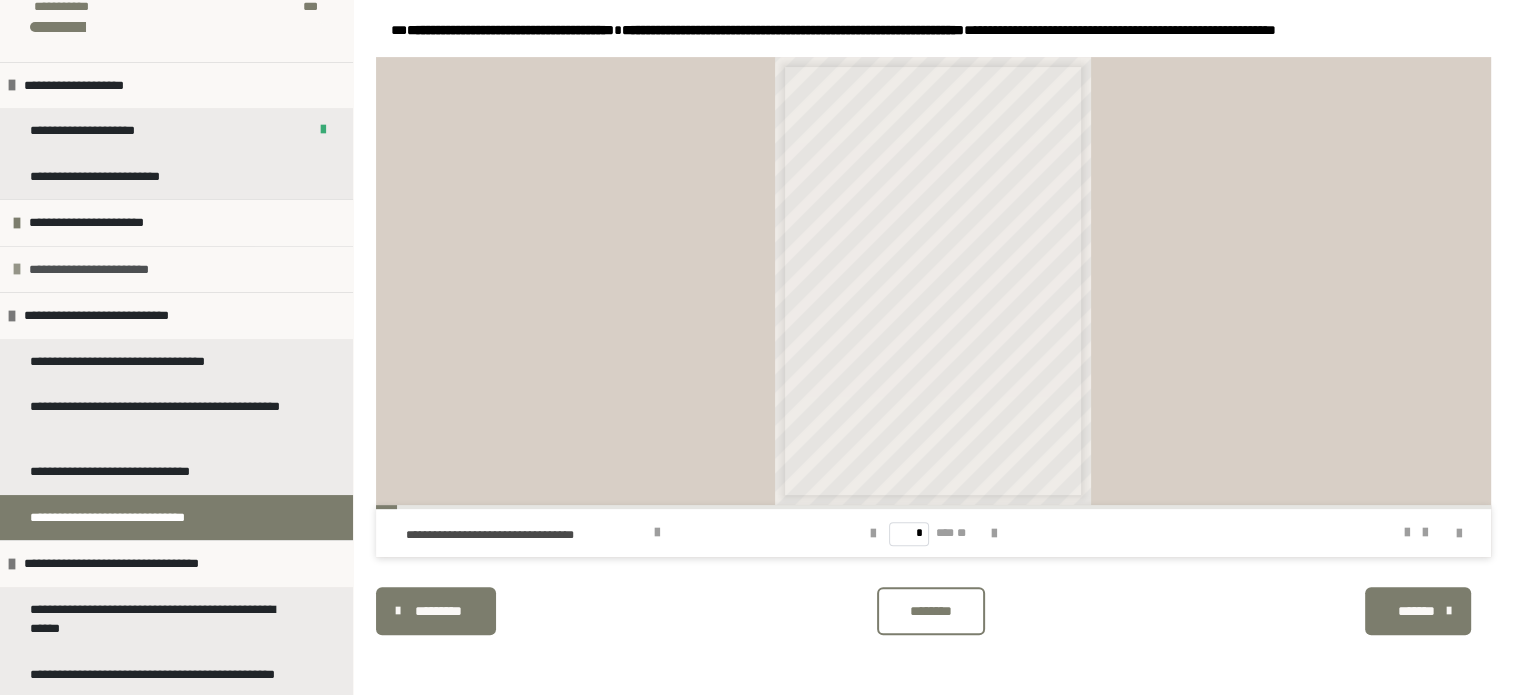 click at bounding box center (17, 269) 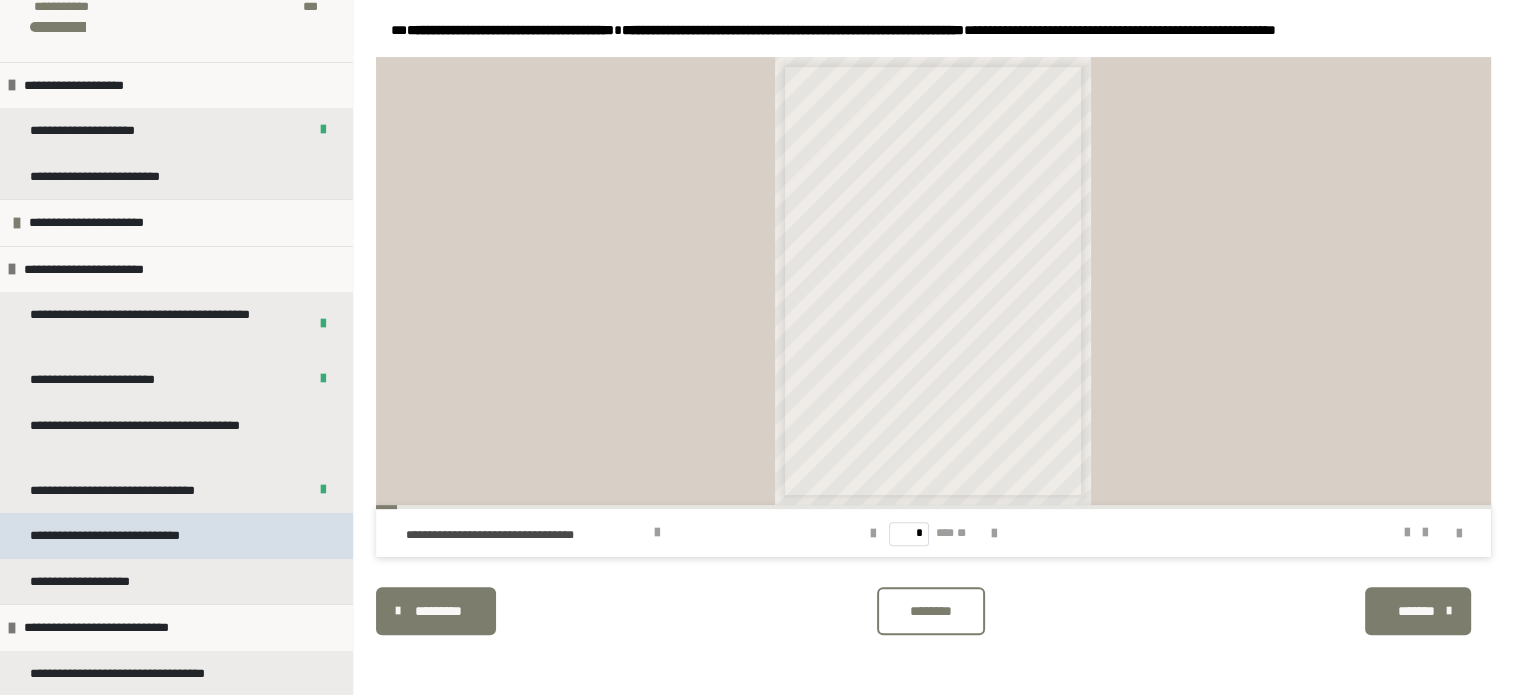 click on "**********" at bounding box center (126, 536) 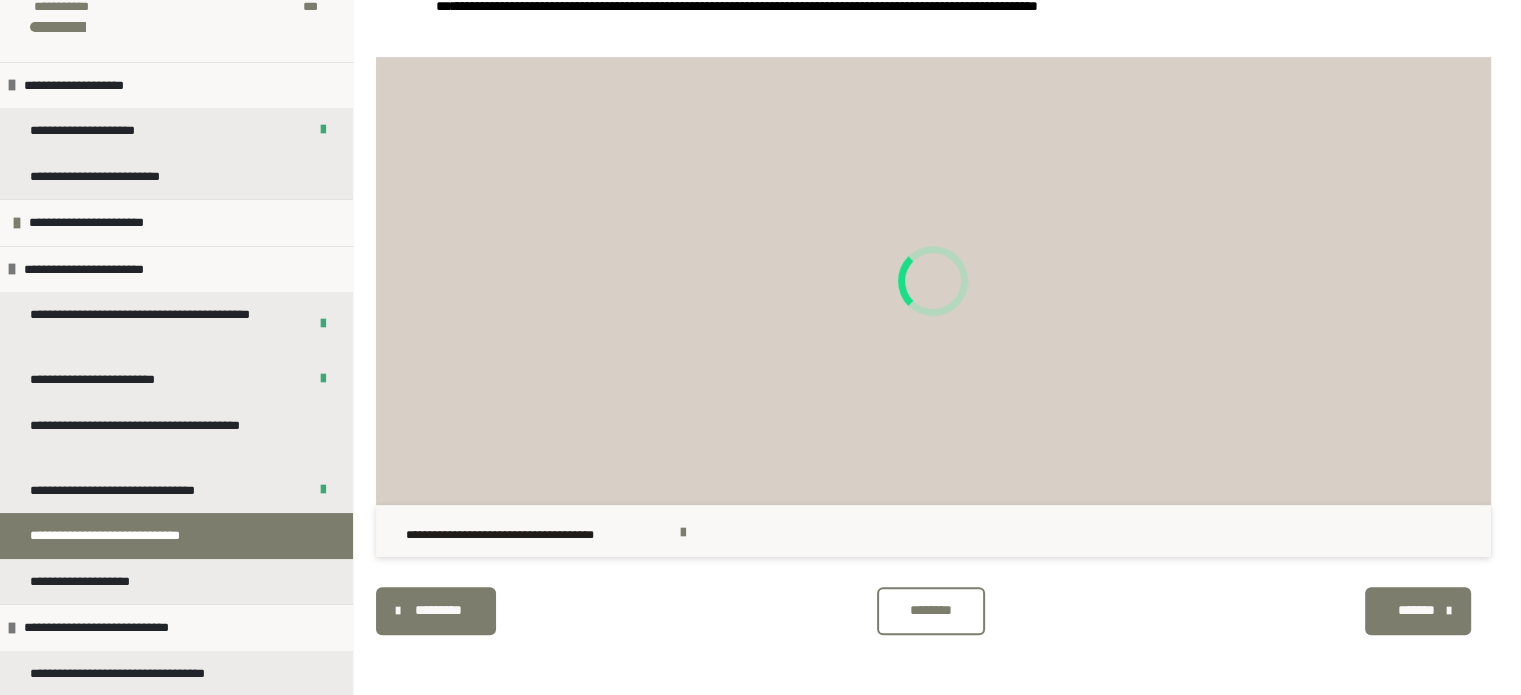 scroll, scrollTop: 726, scrollLeft: 0, axis: vertical 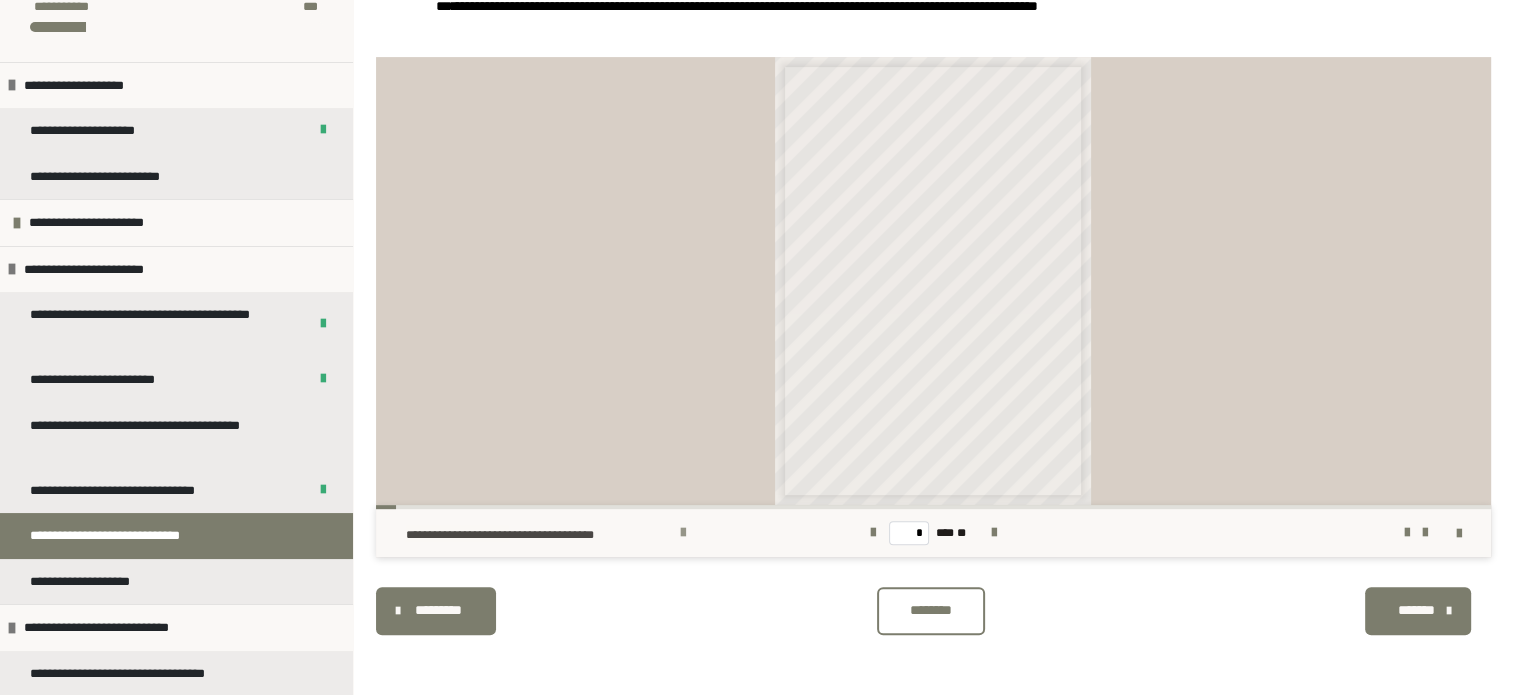 click at bounding box center [683, 533] 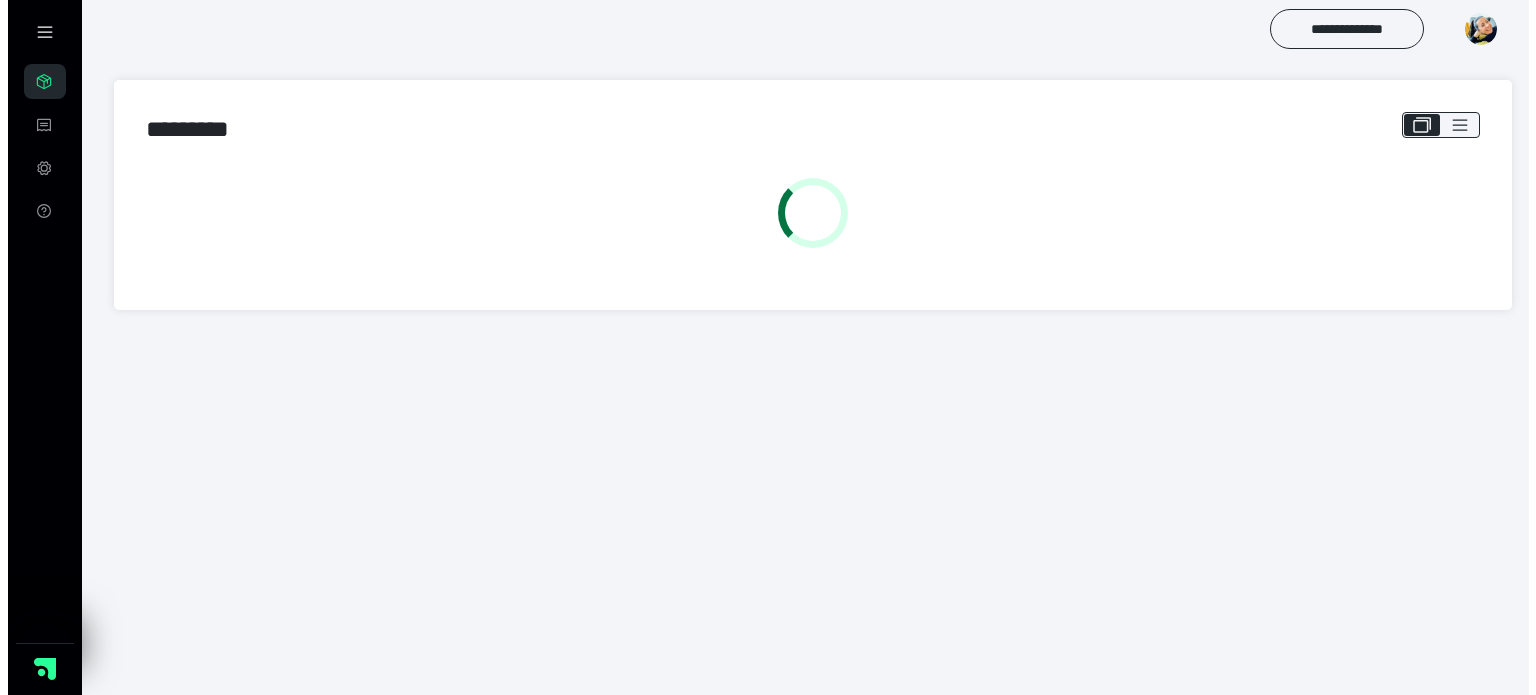 scroll, scrollTop: 0, scrollLeft: 0, axis: both 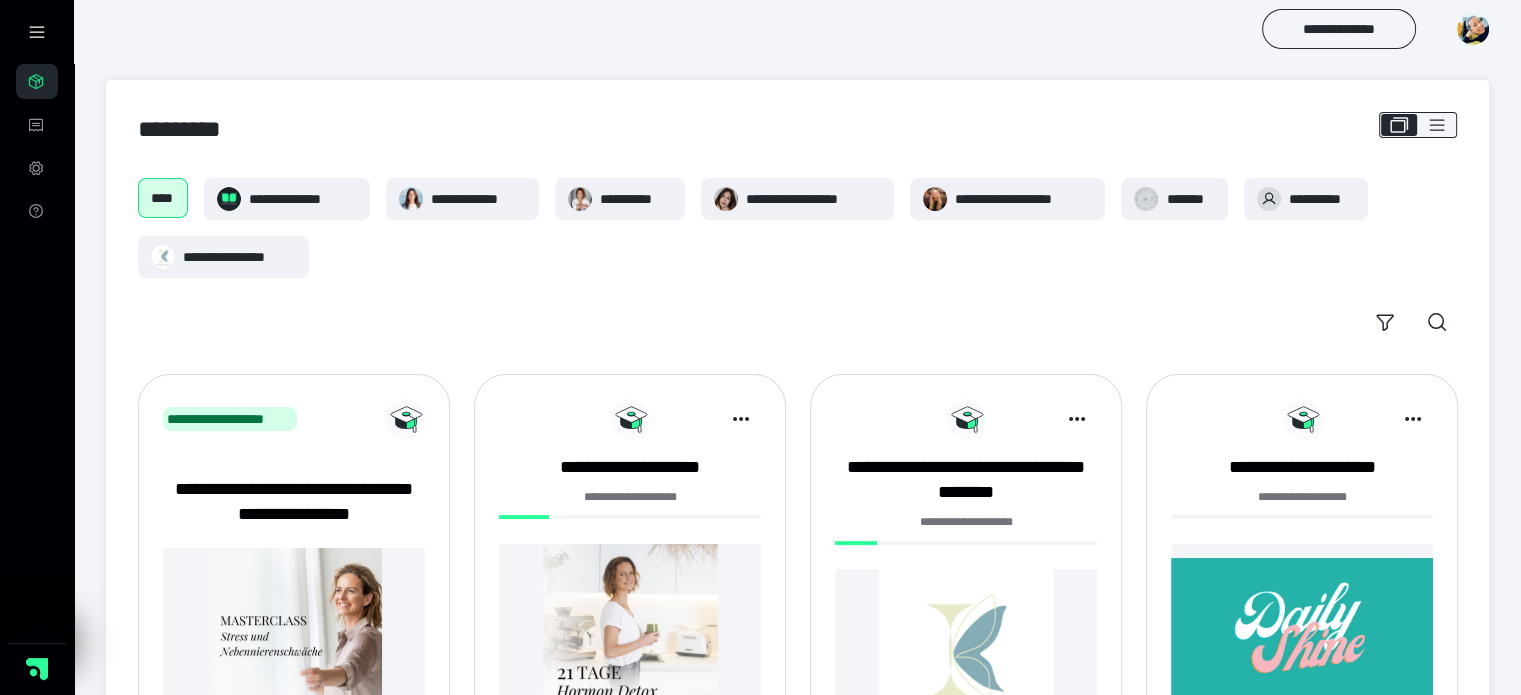 click at bounding box center (630, 631) 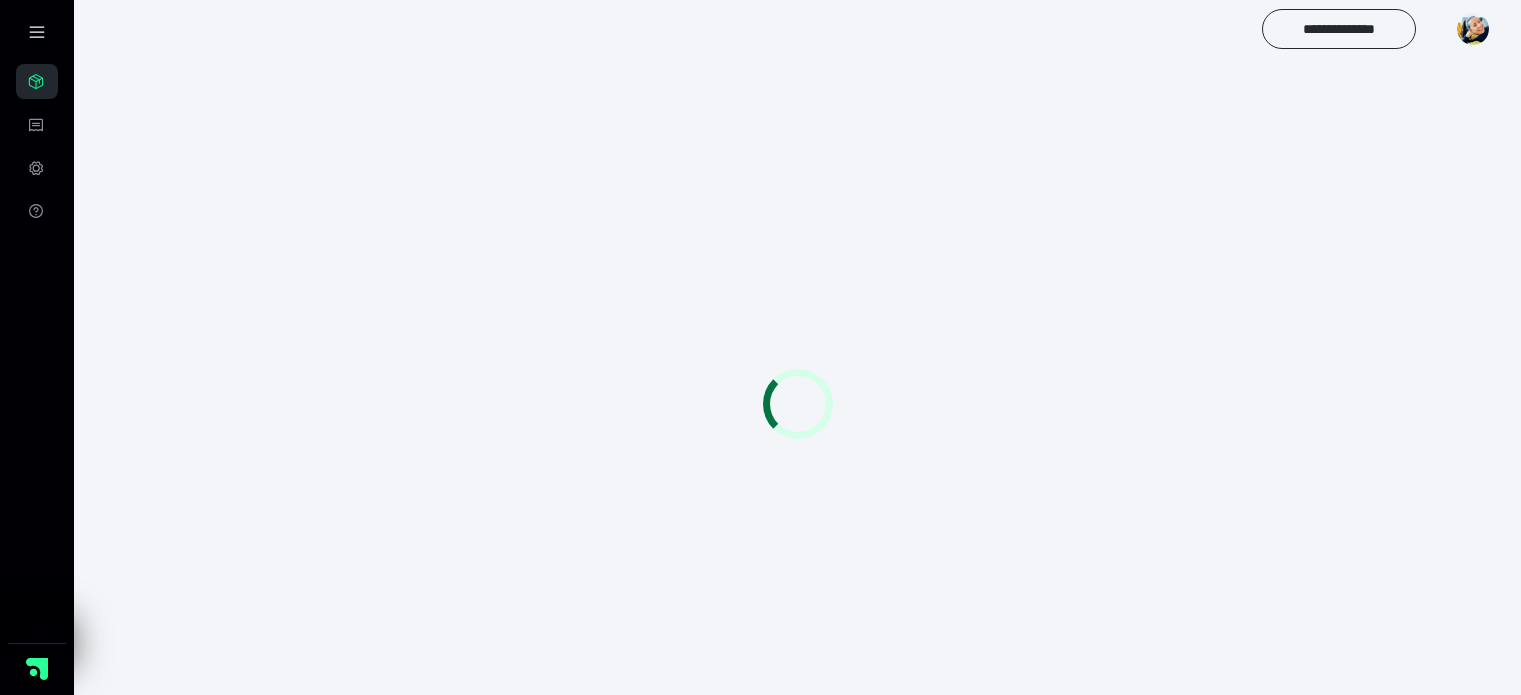 scroll, scrollTop: 0, scrollLeft: 0, axis: both 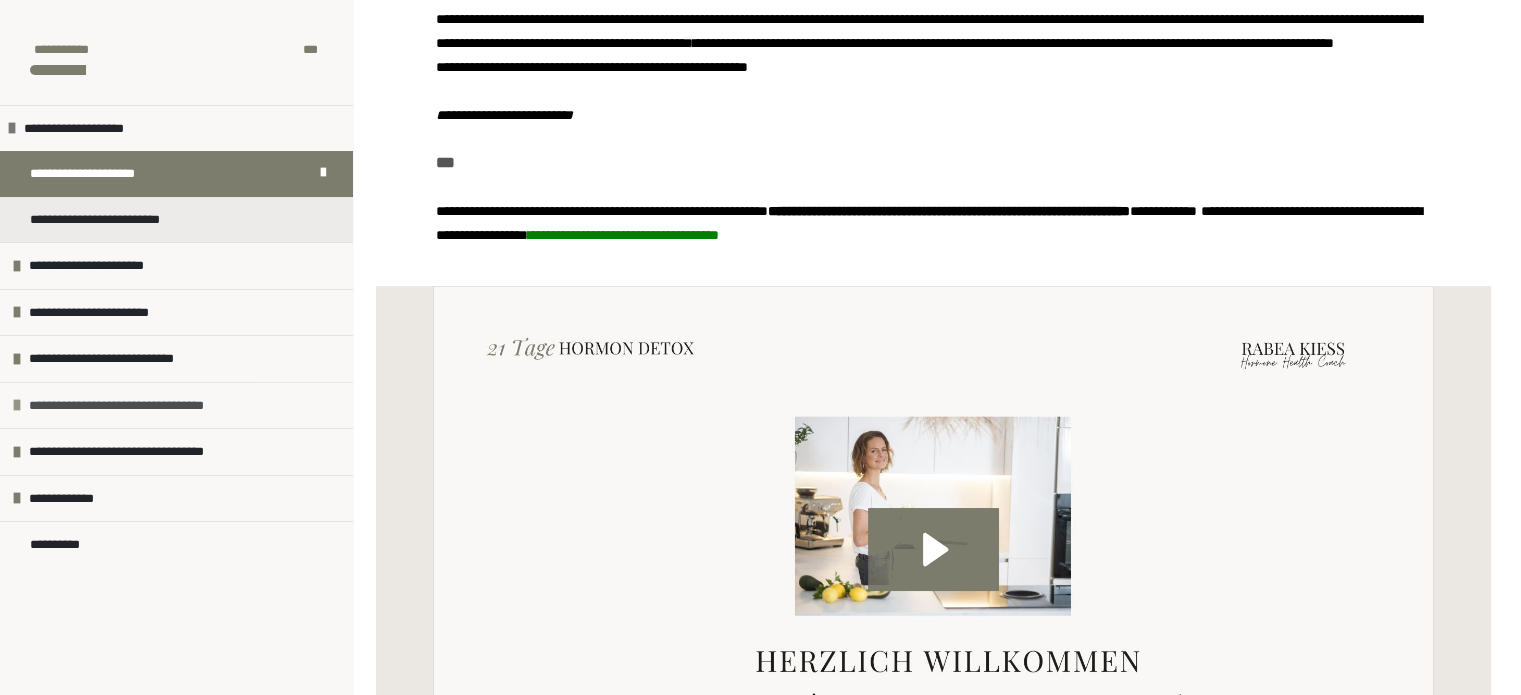 click at bounding box center [17, 405] 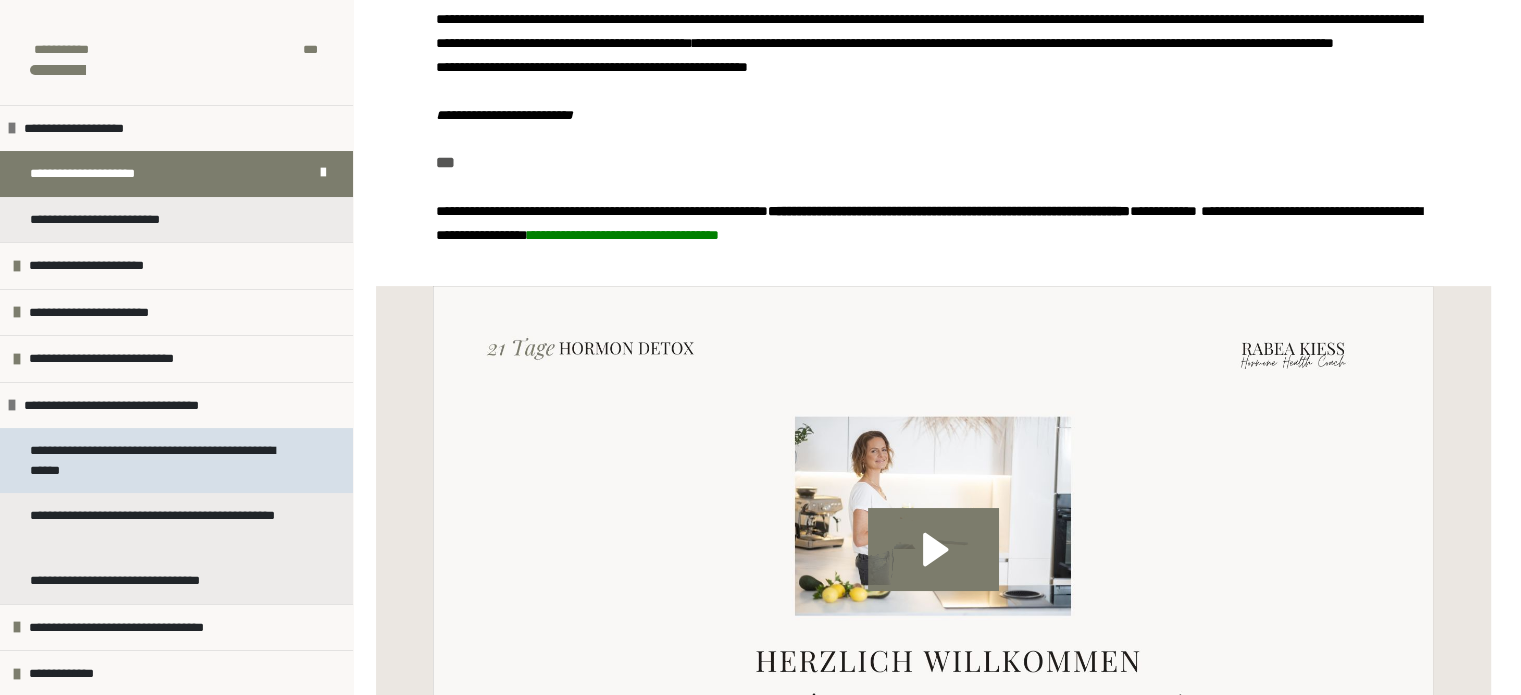 click on "**********" at bounding box center [161, 460] 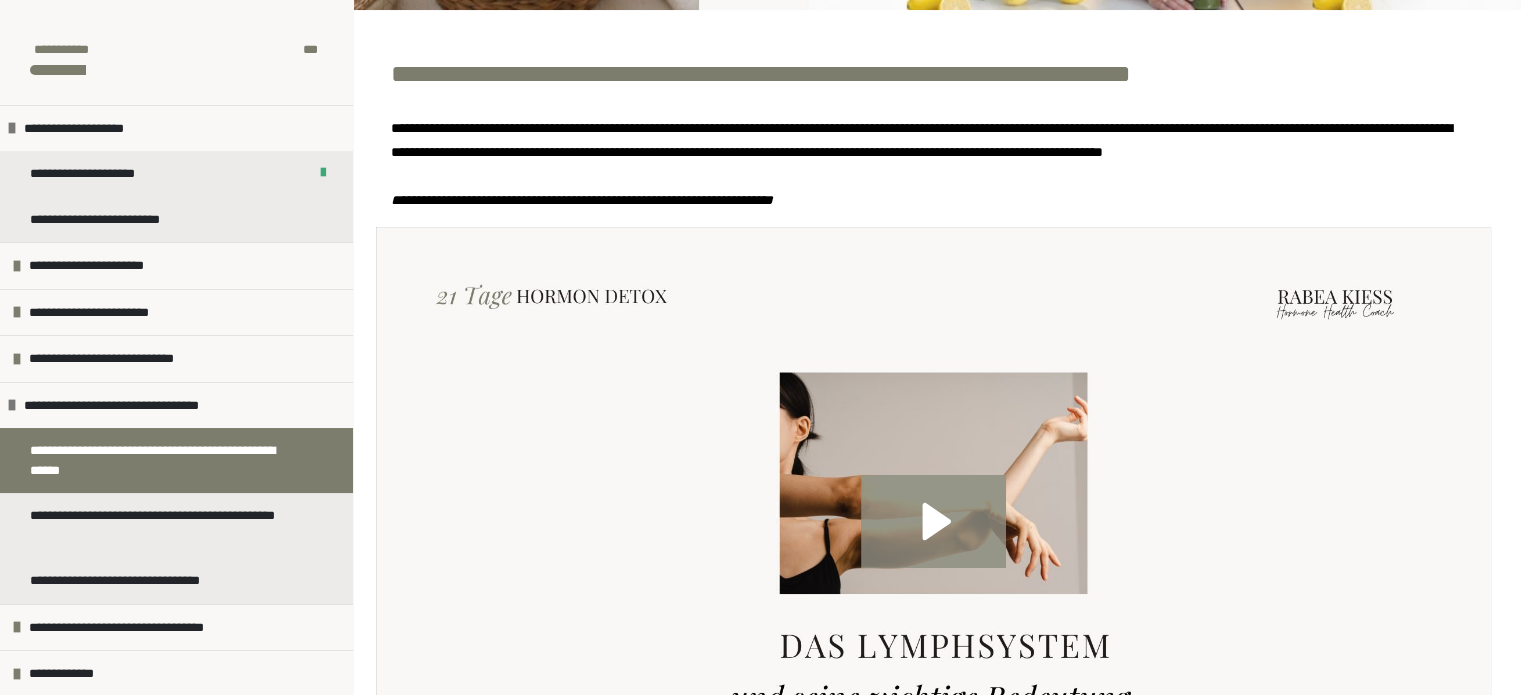 click 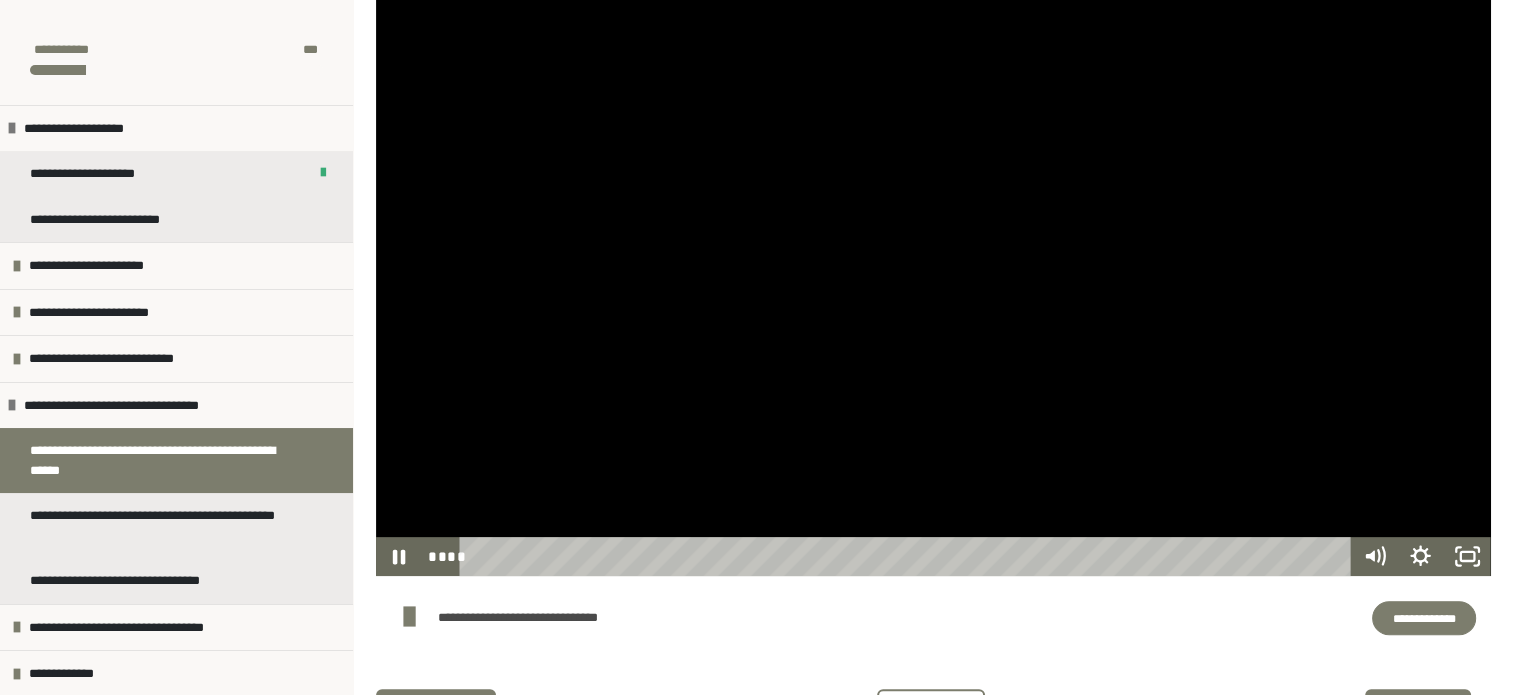 scroll, scrollTop: 588, scrollLeft: 0, axis: vertical 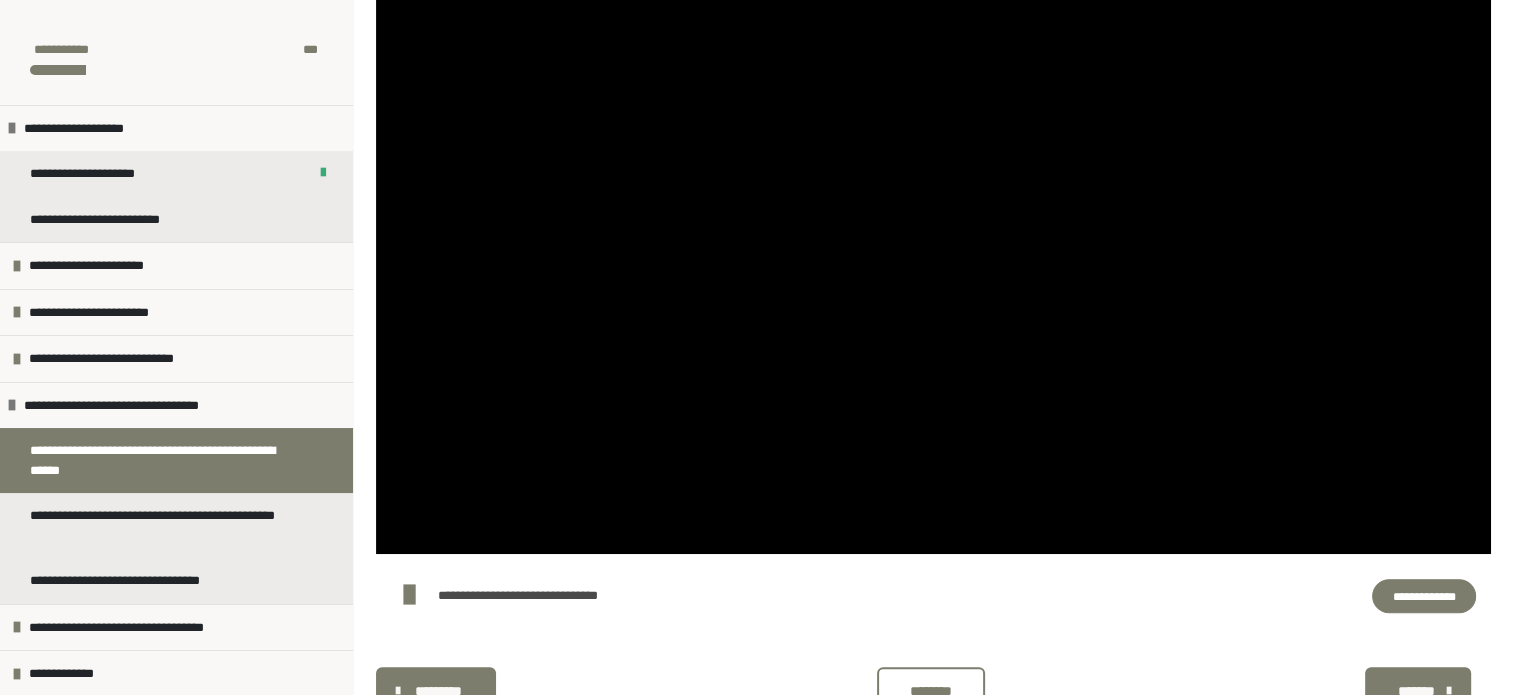 click on "**********" at bounding box center [798, 595] 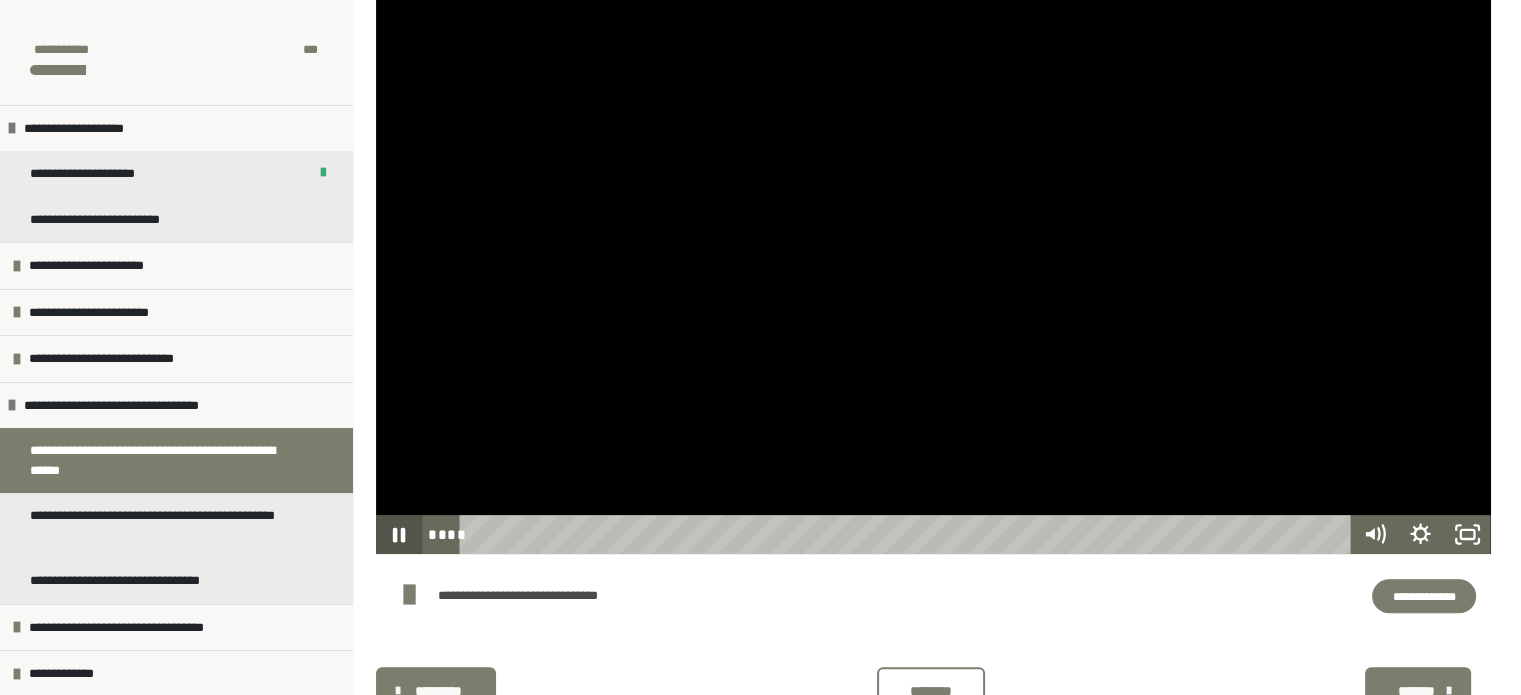 click 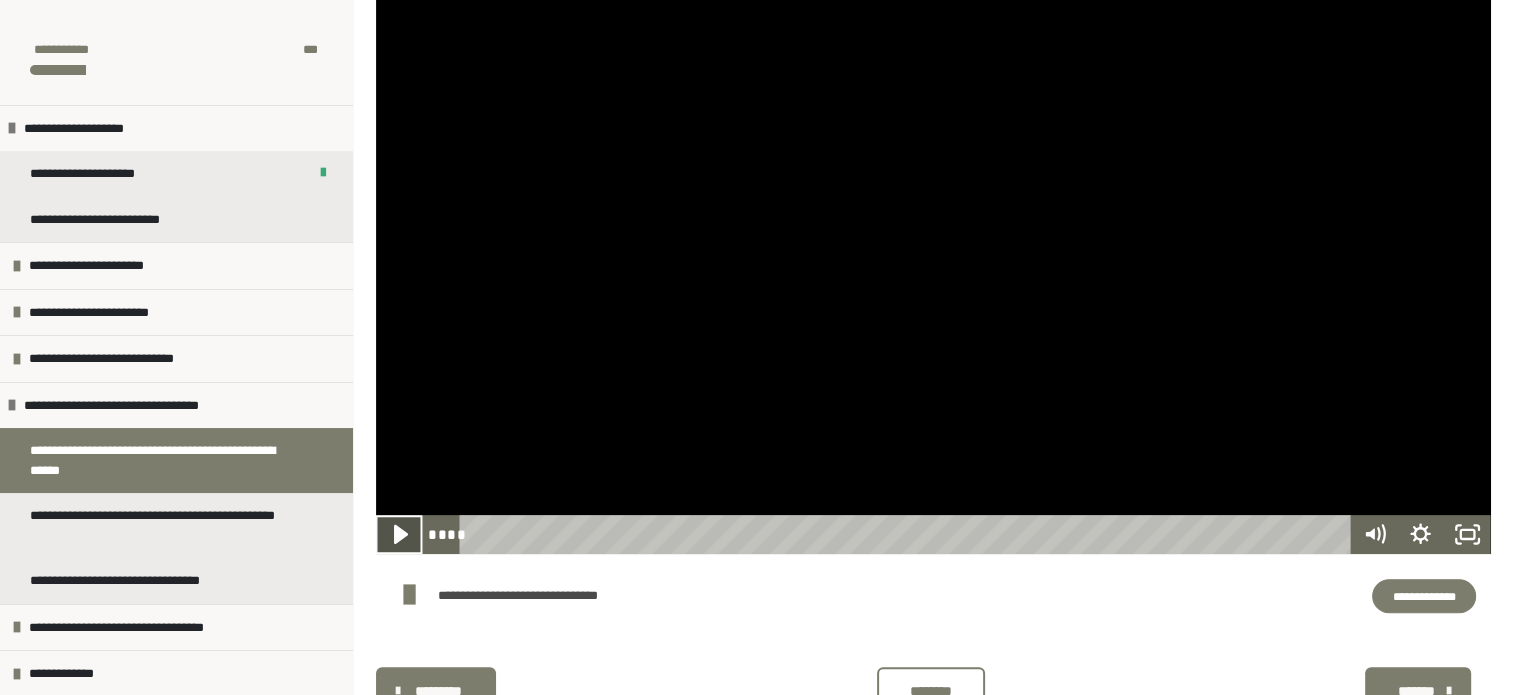 click 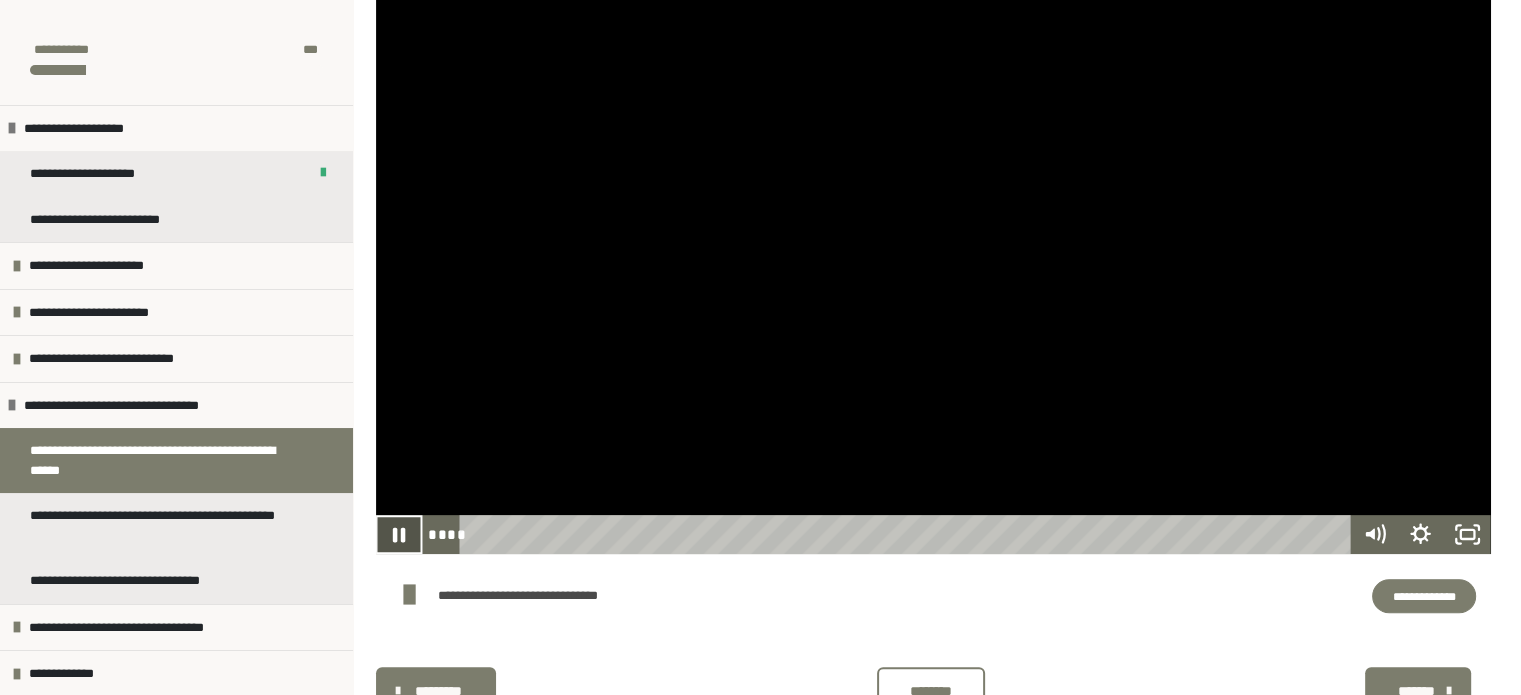 click 